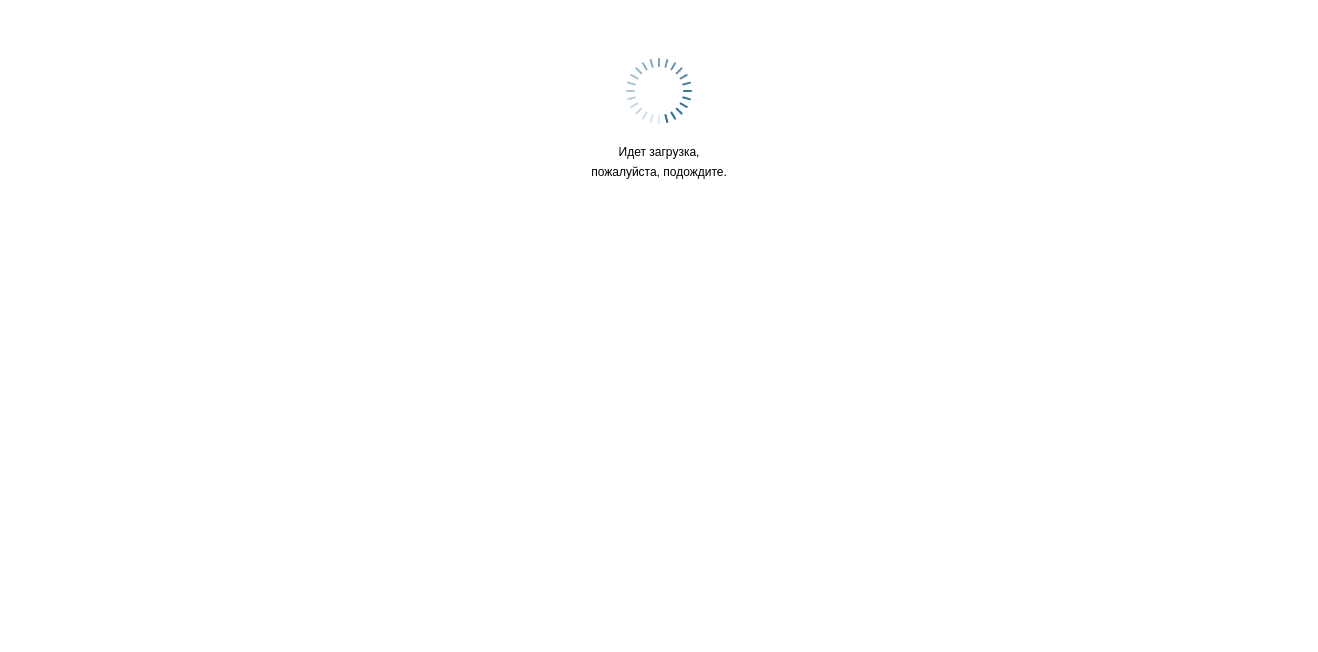 scroll, scrollTop: 0, scrollLeft: 0, axis: both 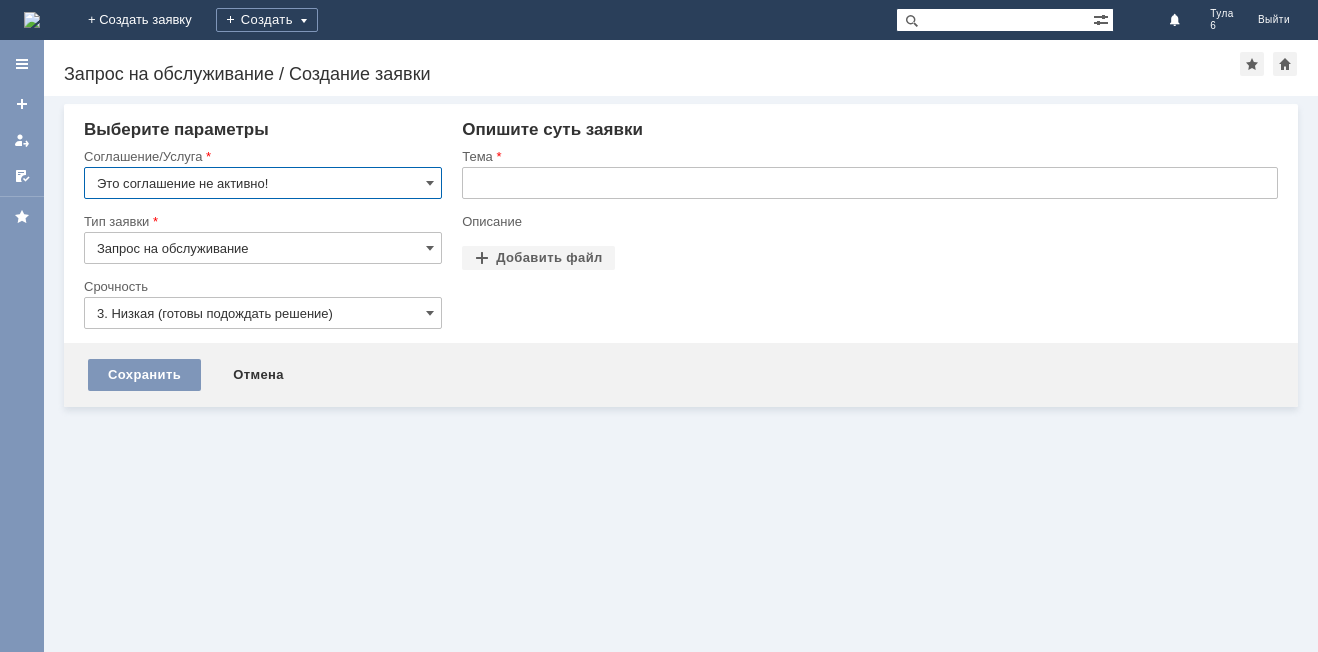 click at bounding box center (32, 20) 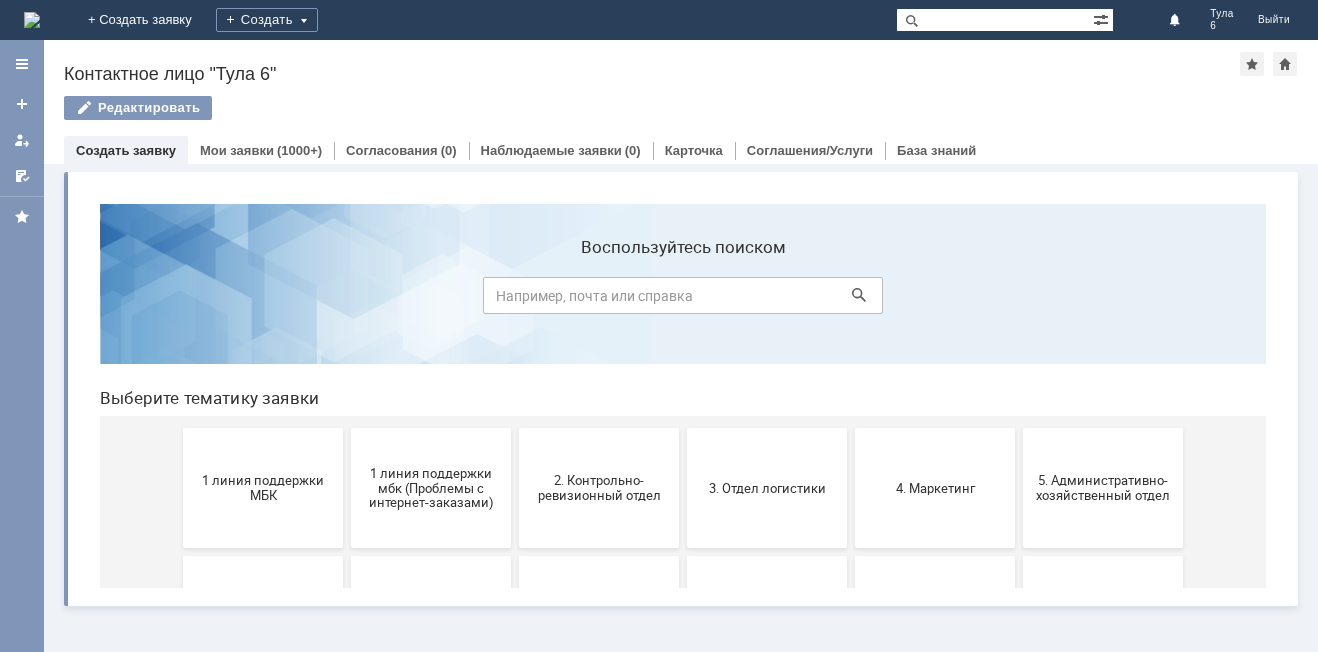 scroll, scrollTop: 0, scrollLeft: 0, axis: both 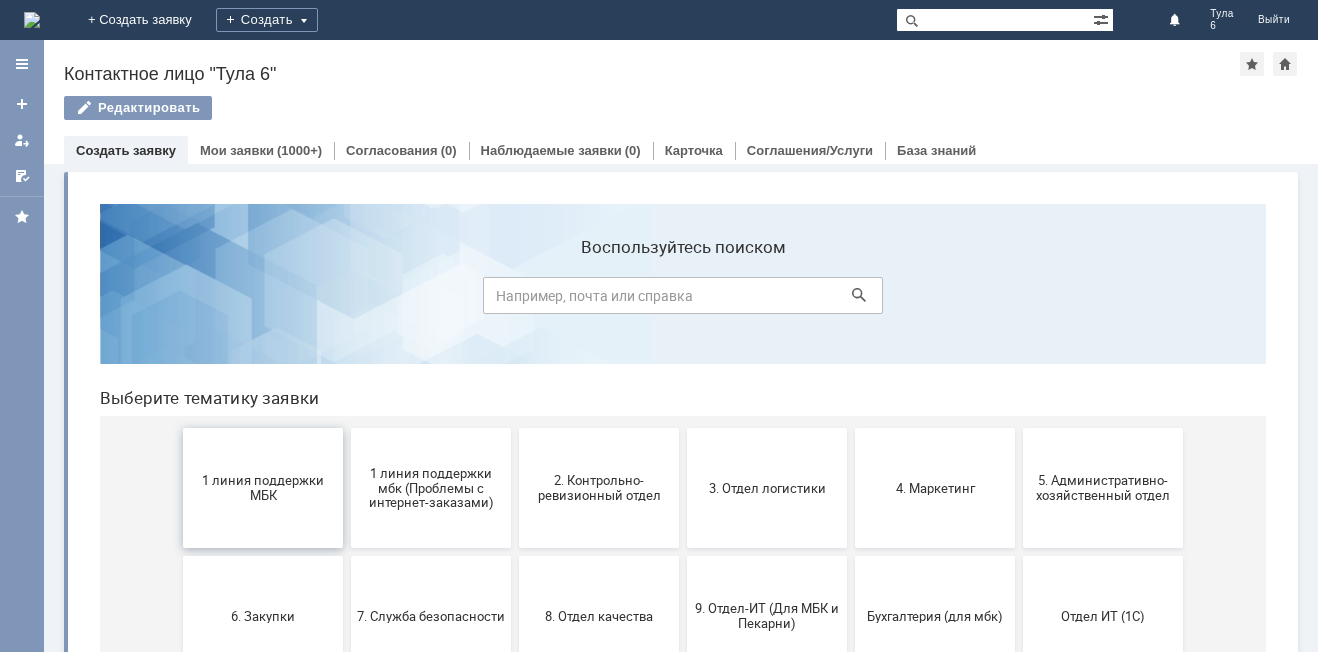 click on "1 линия поддержки МБК" at bounding box center [263, 488] 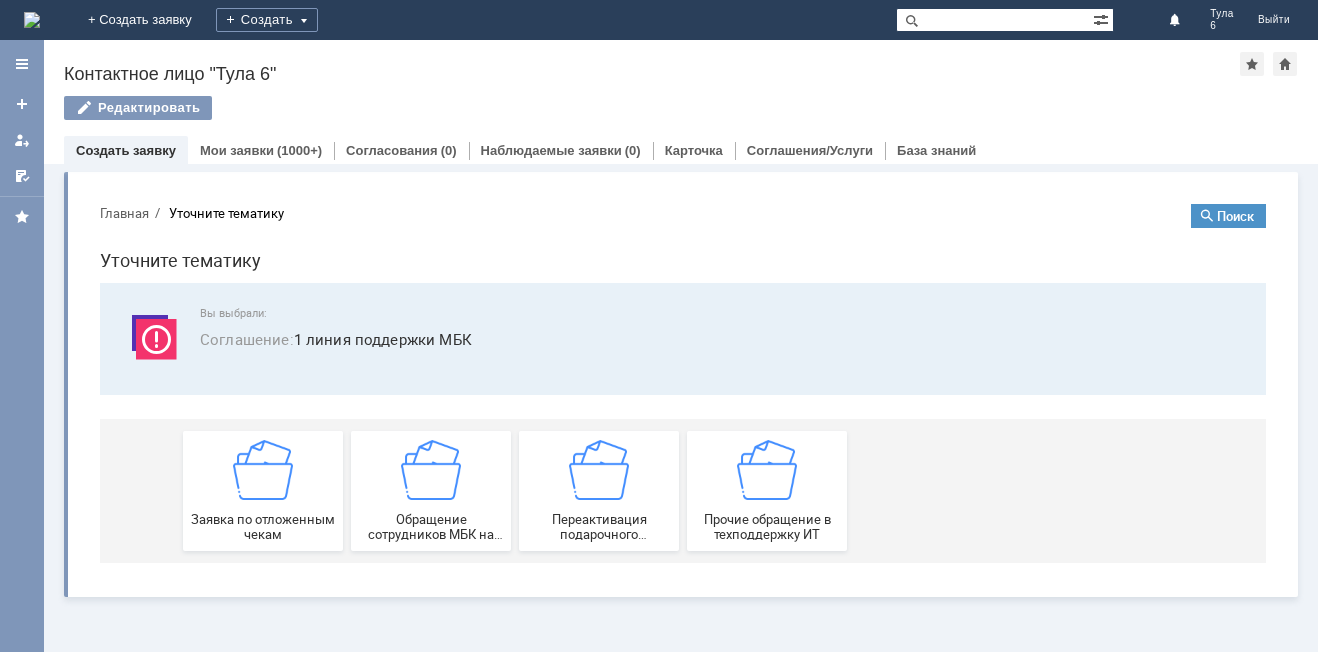 click at bounding box center [263, 470] 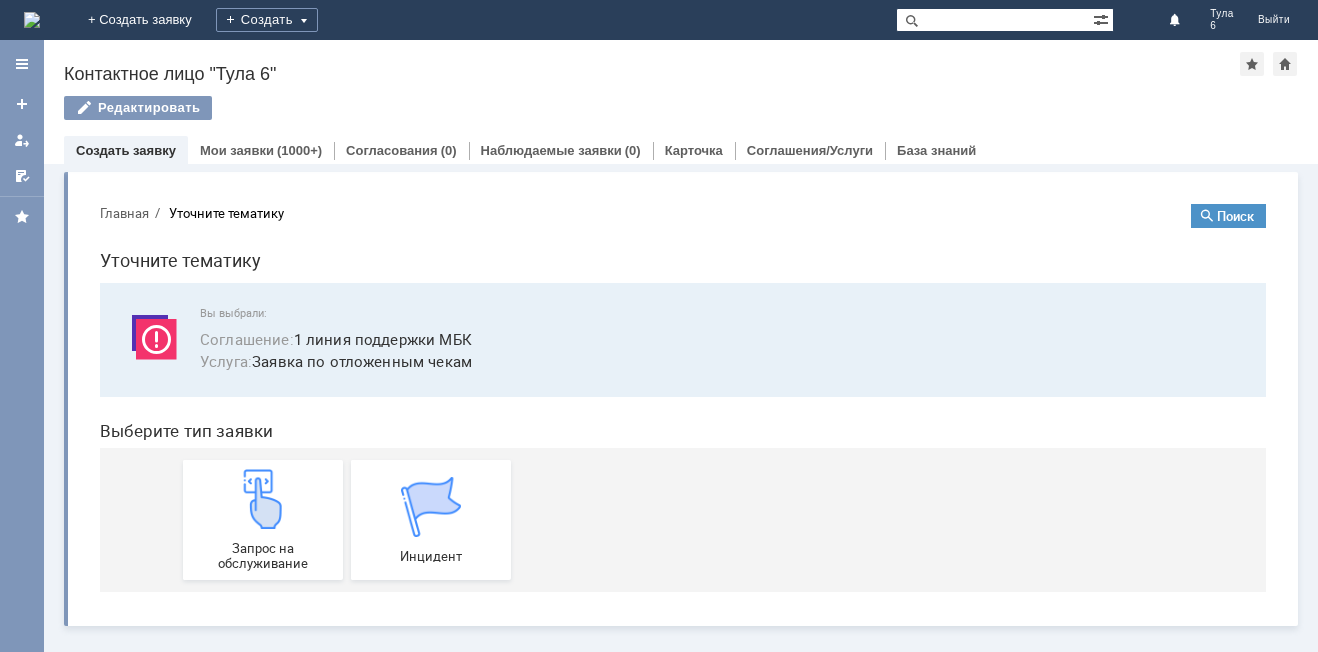 click at bounding box center (263, 499) 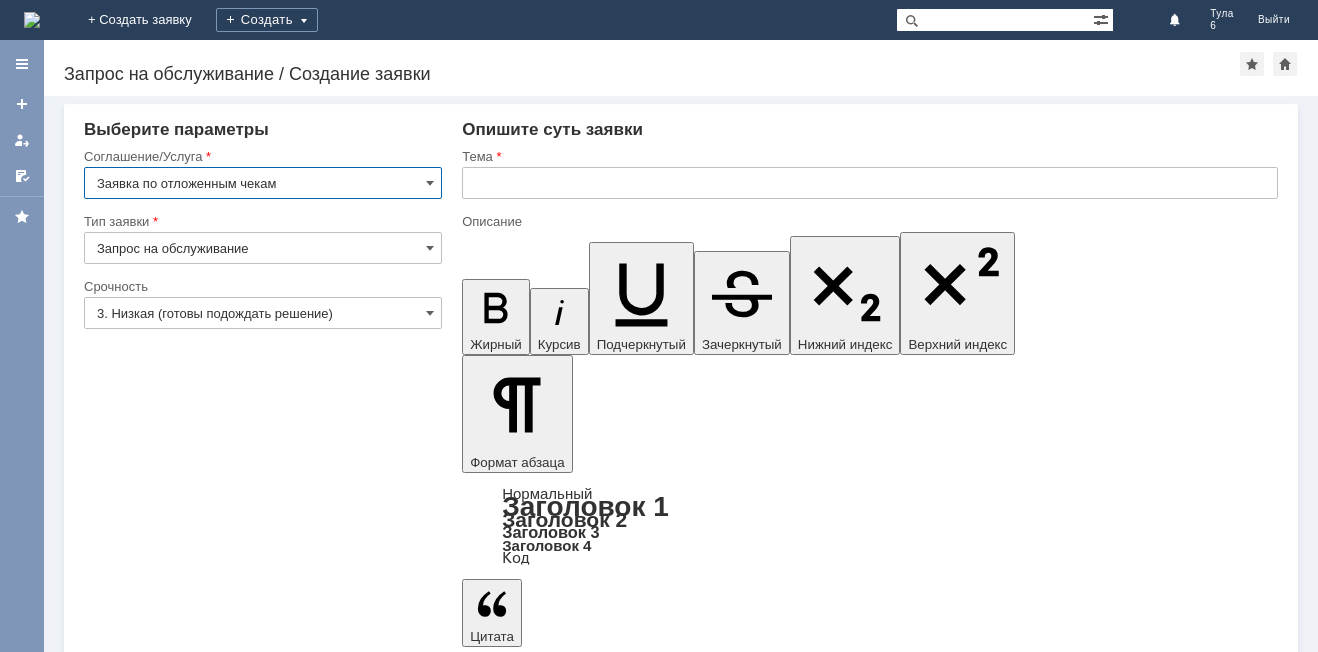 scroll, scrollTop: 0, scrollLeft: 0, axis: both 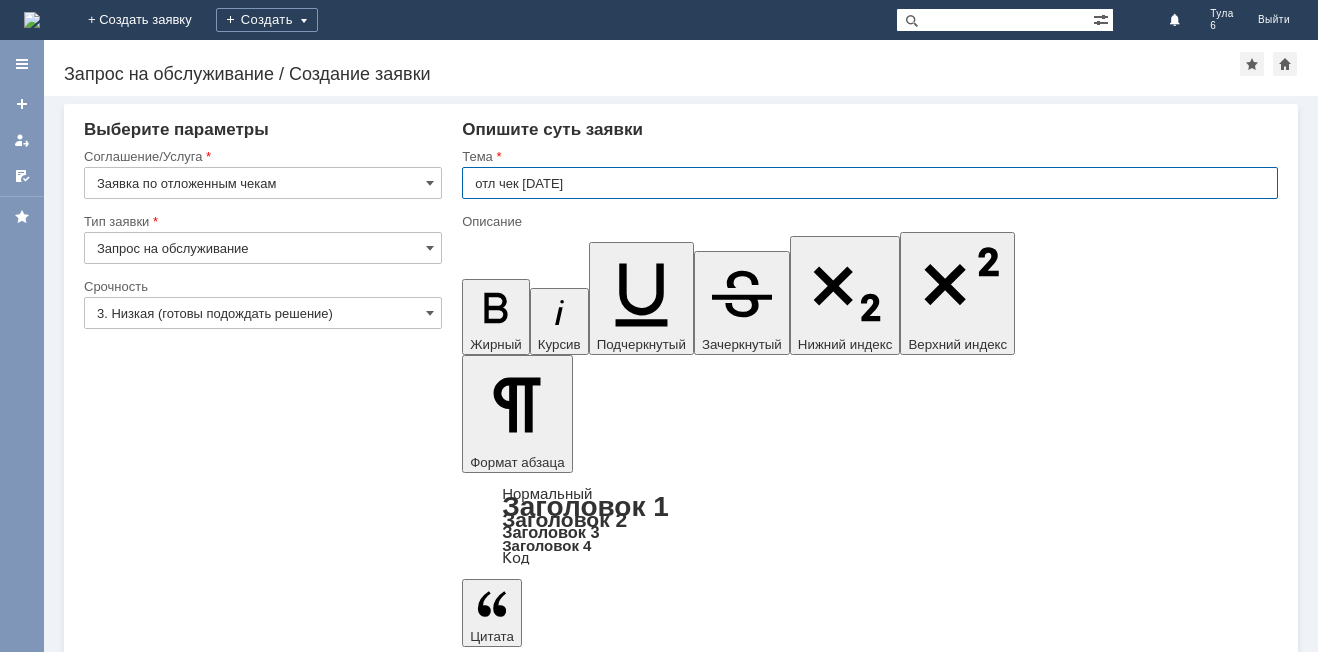 type on "отл чек [DATE]" 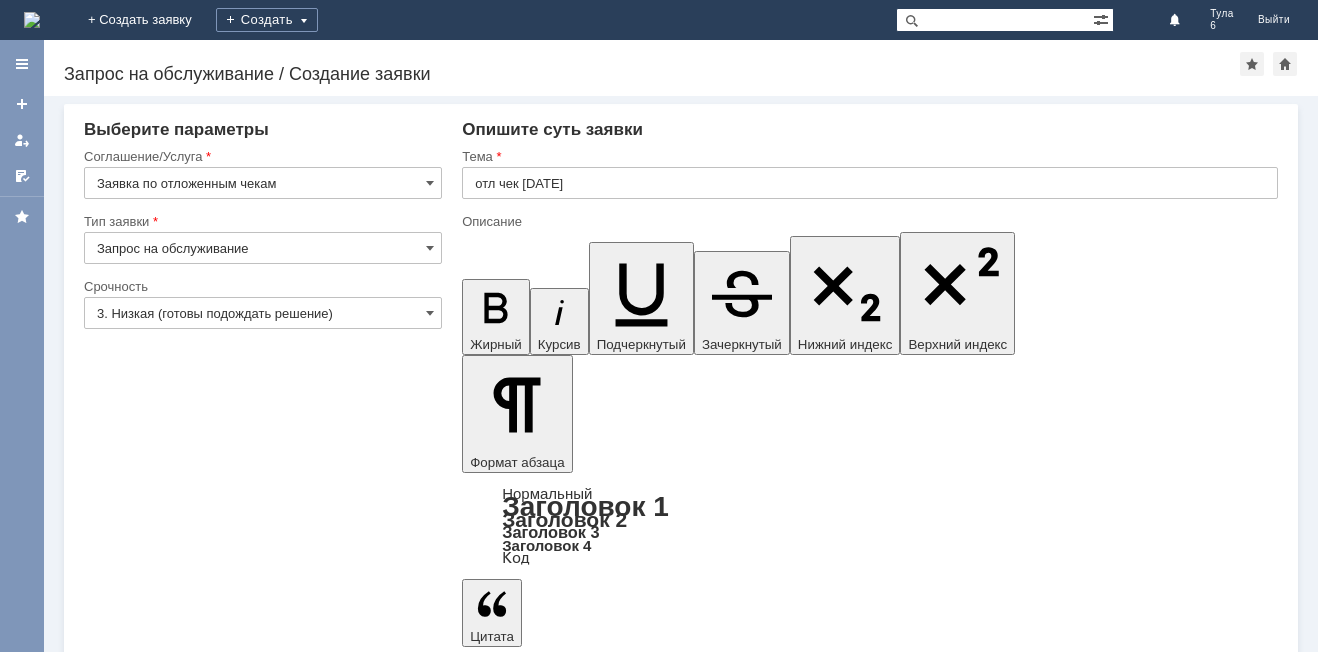 click at bounding box center [625, 5389] 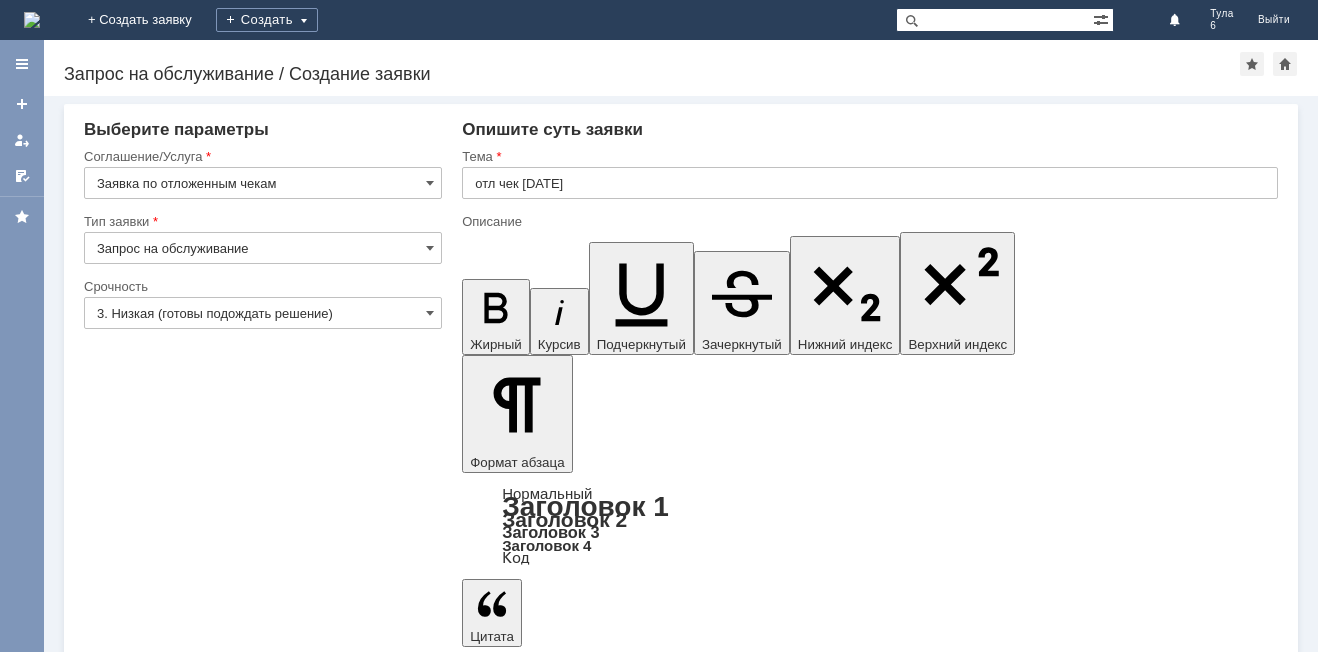 click on "Добавить файл" at bounding box center [538, 5493] 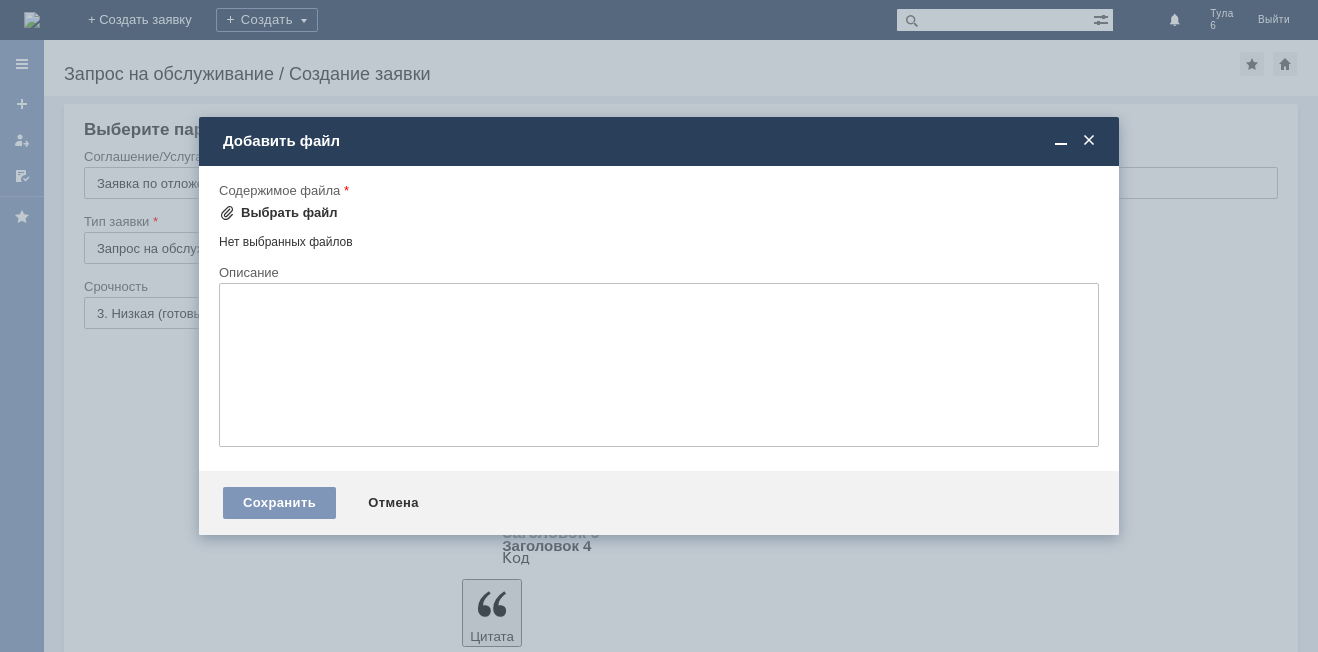 click on "Выбрать файл" at bounding box center [289, 213] 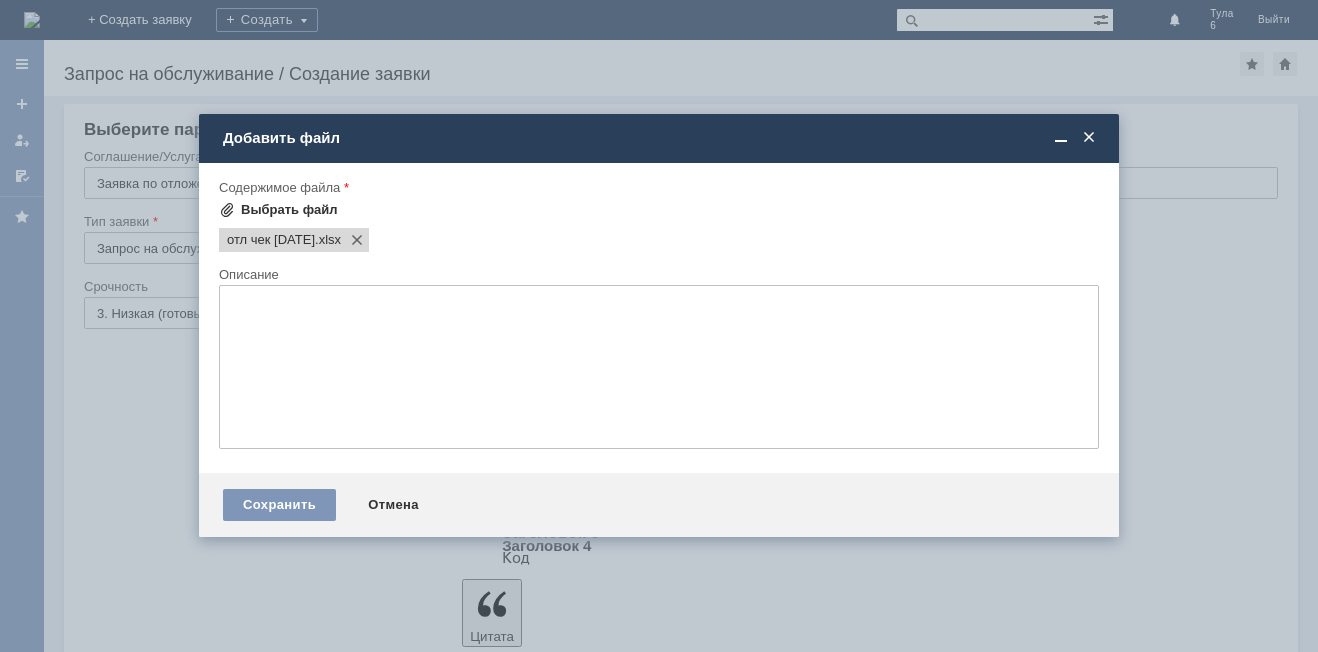 scroll, scrollTop: 0, scrollLeft: 0, axis: both 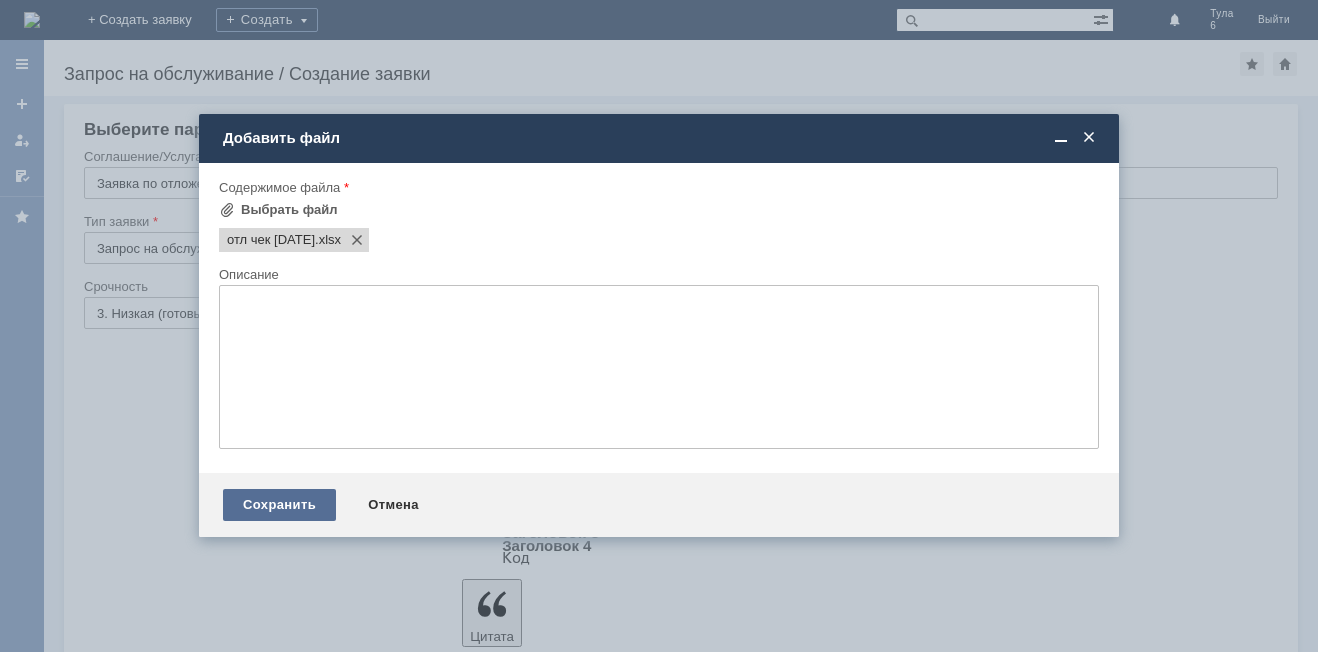 click on "Сохранить" at bounding box center (279, 505) 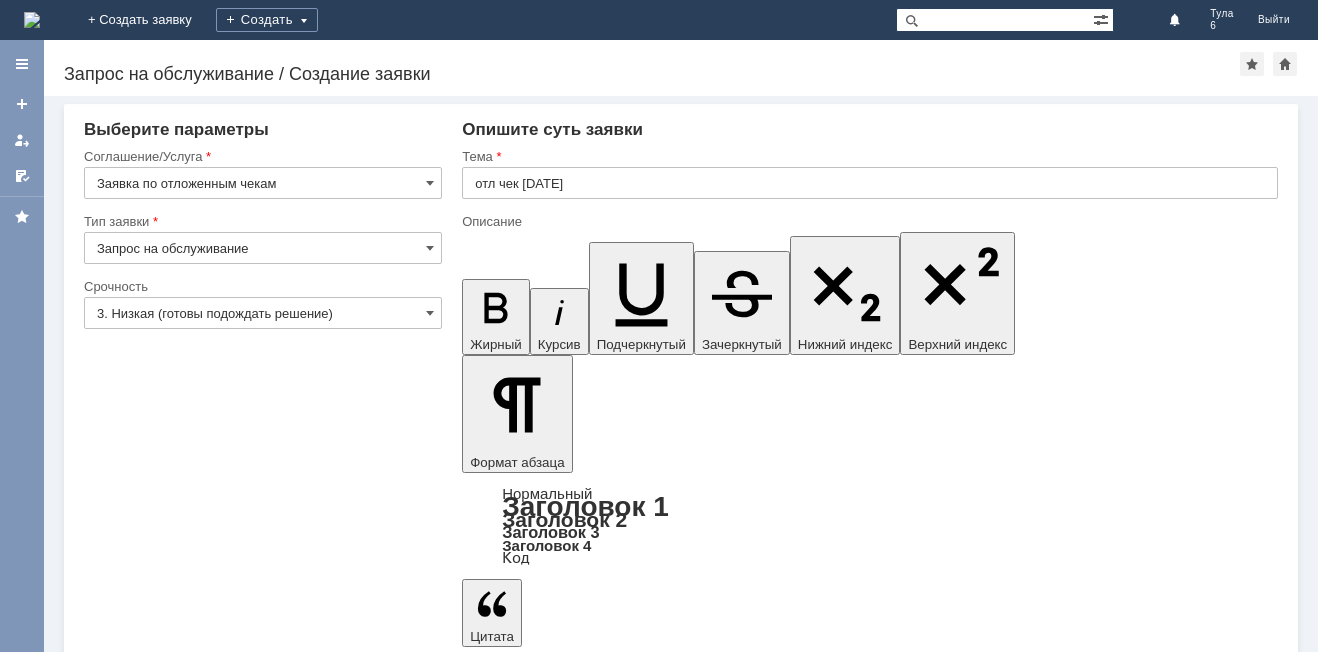 click on "Сохранить" at bounding box center (144, 5623) 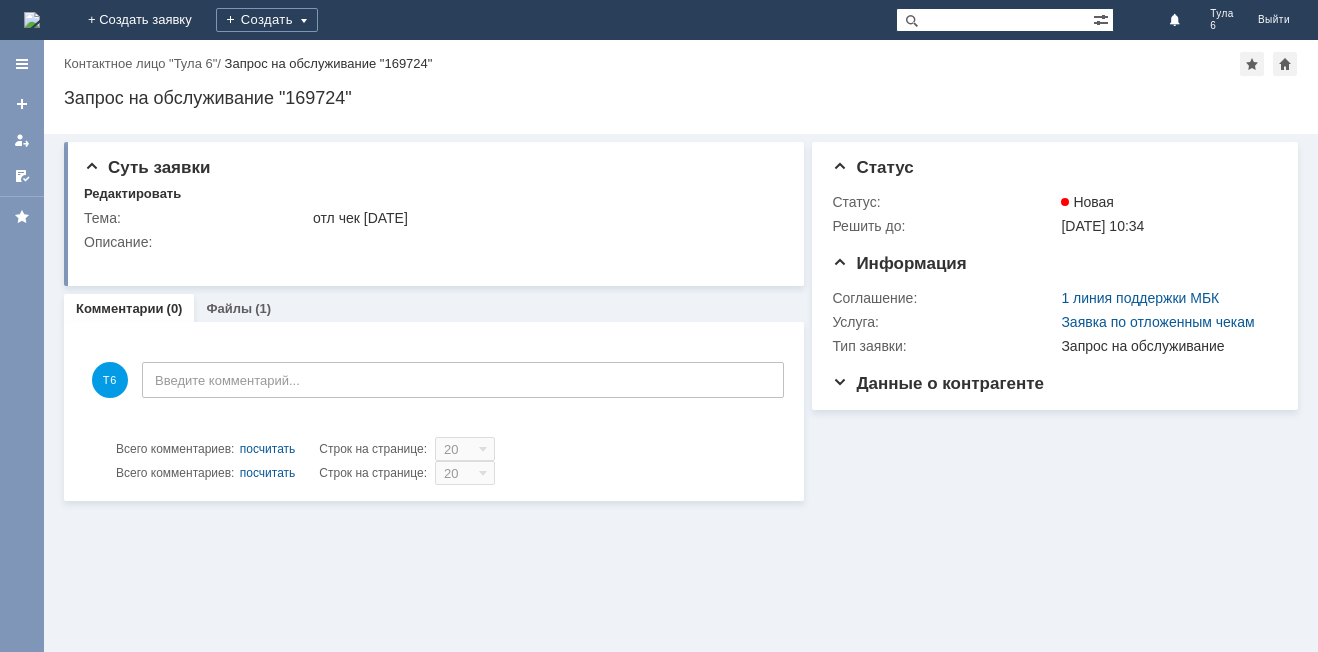 scroll, scrollTop: 0, scrollLeft: 0, axis: both 